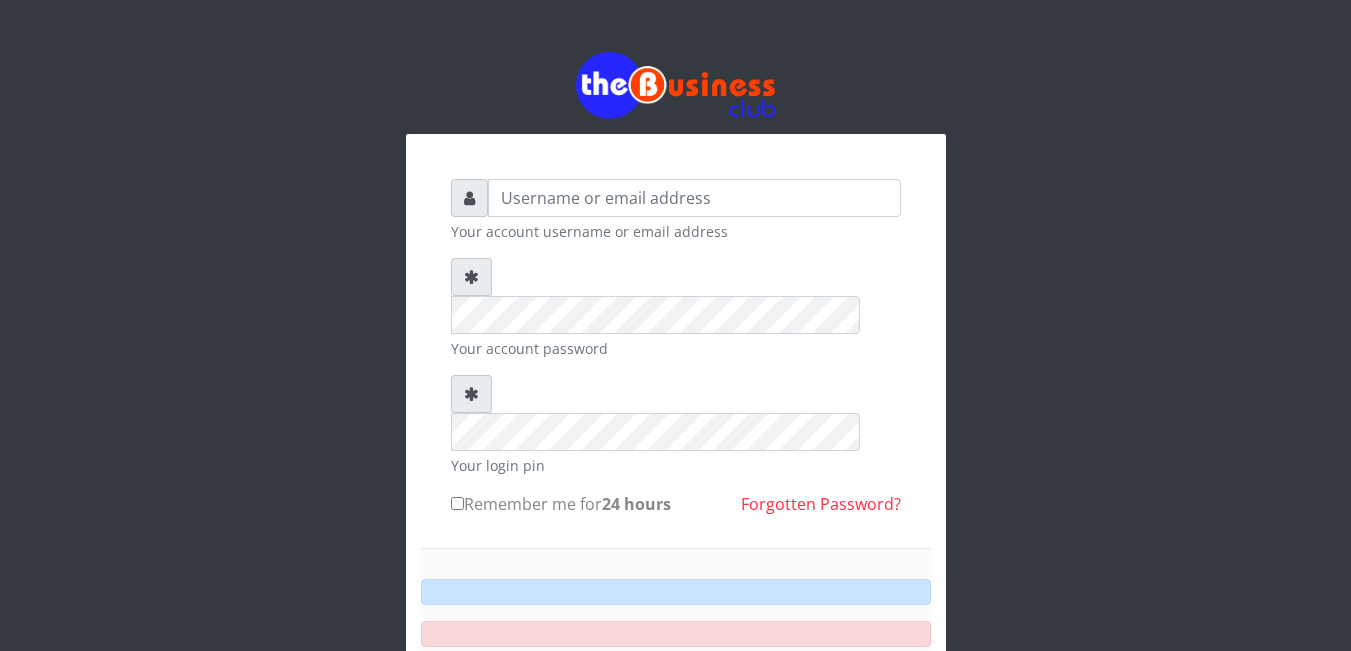 scroll, scrollTop: 0, scrollLeft: 0, axis: both 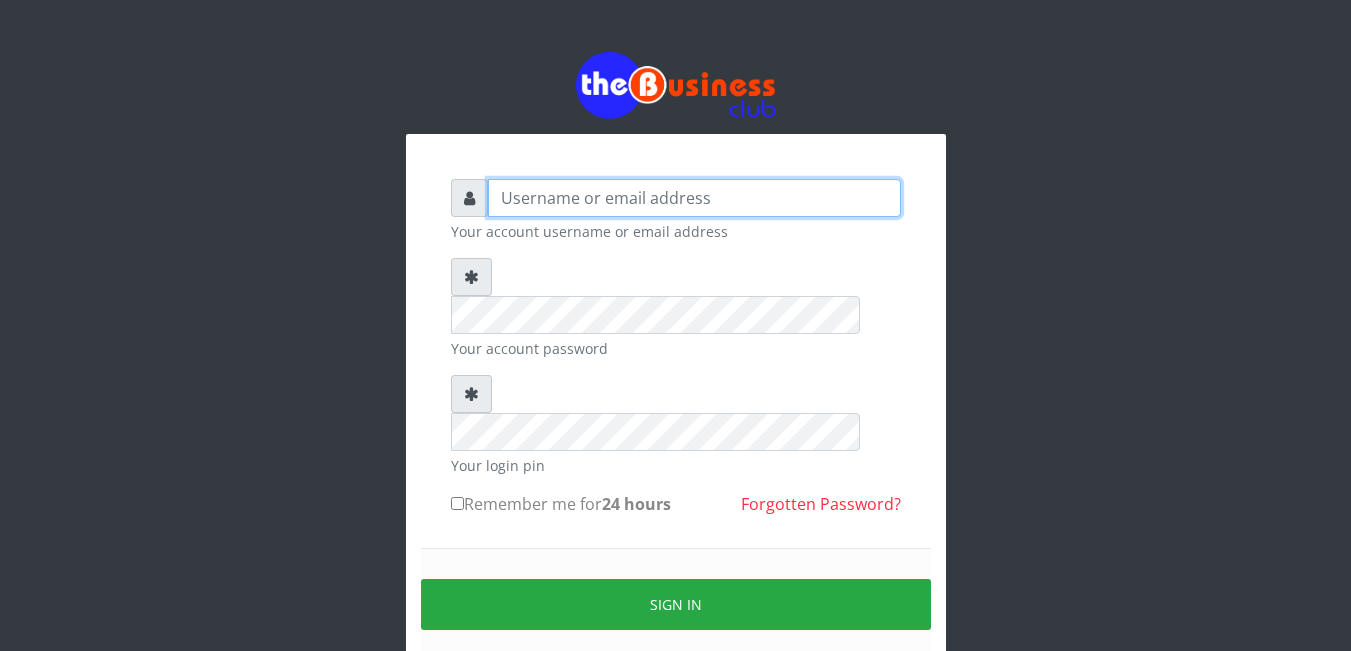 type on "[EMAIL_ADDRESS][DOMAIN_NAME]" 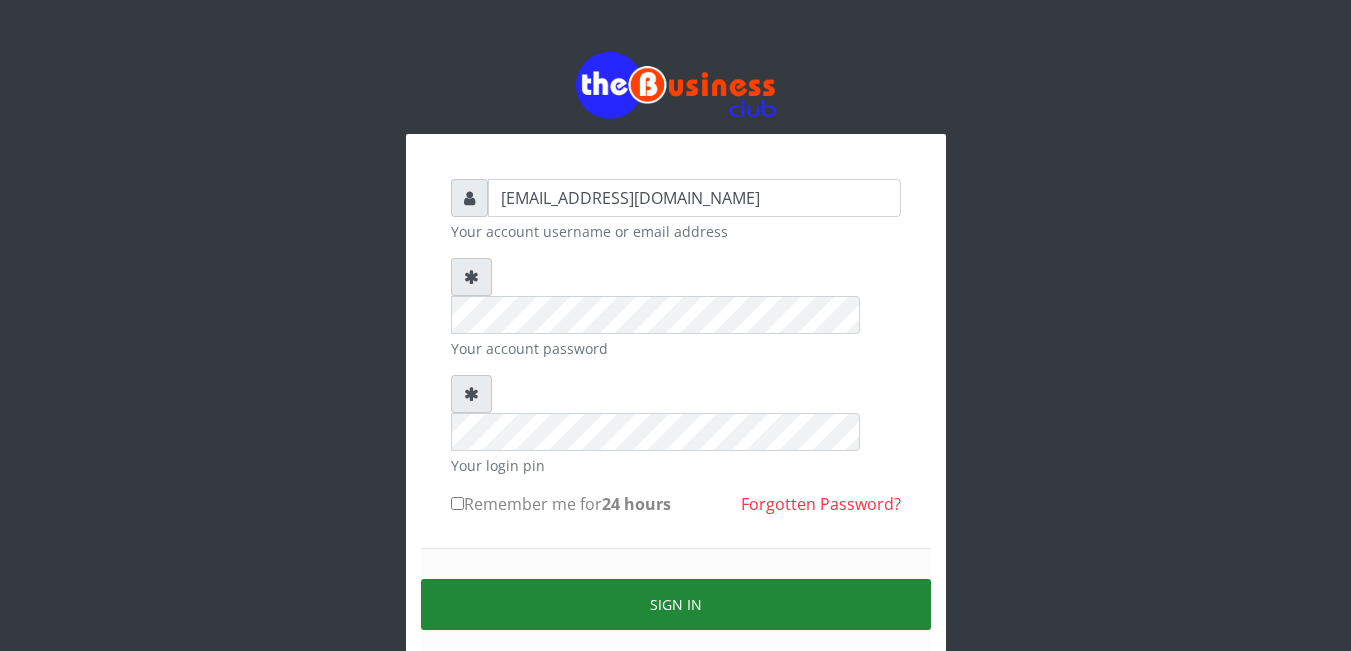 click on "Sign in" at bounding box center [676, 604] 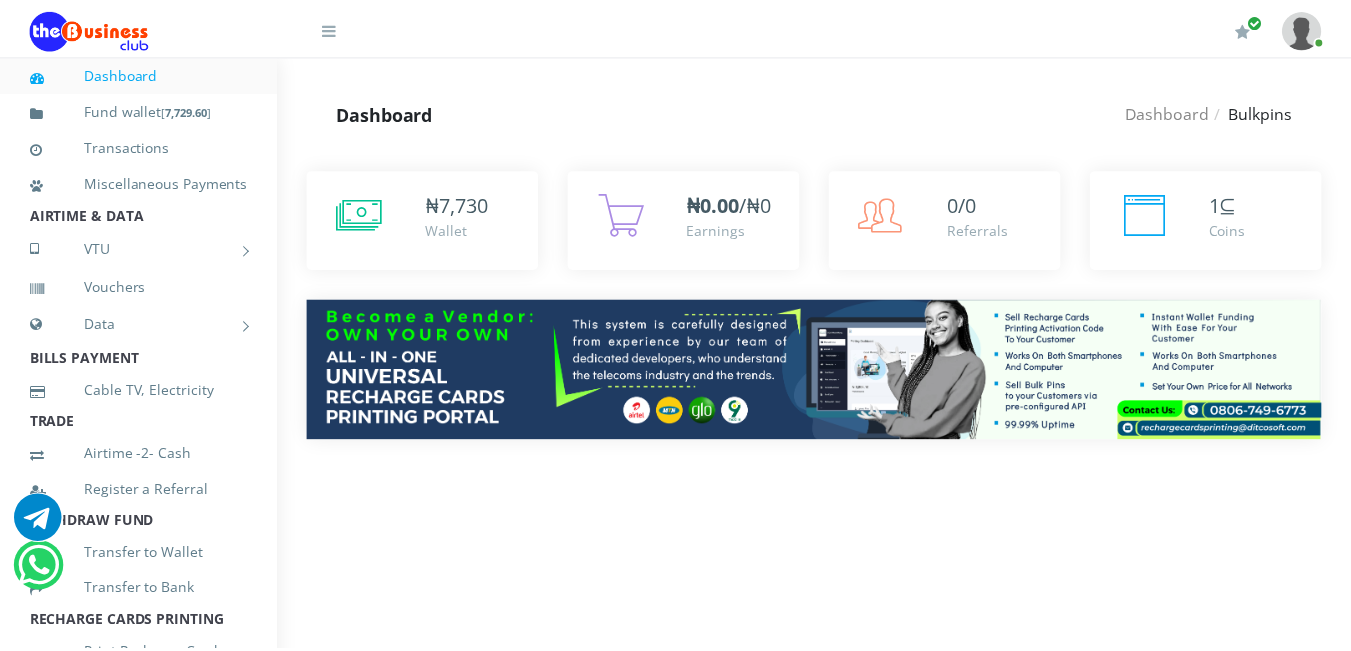 scroll, scrollTop: 0, scrollLeft: 0, axis: both 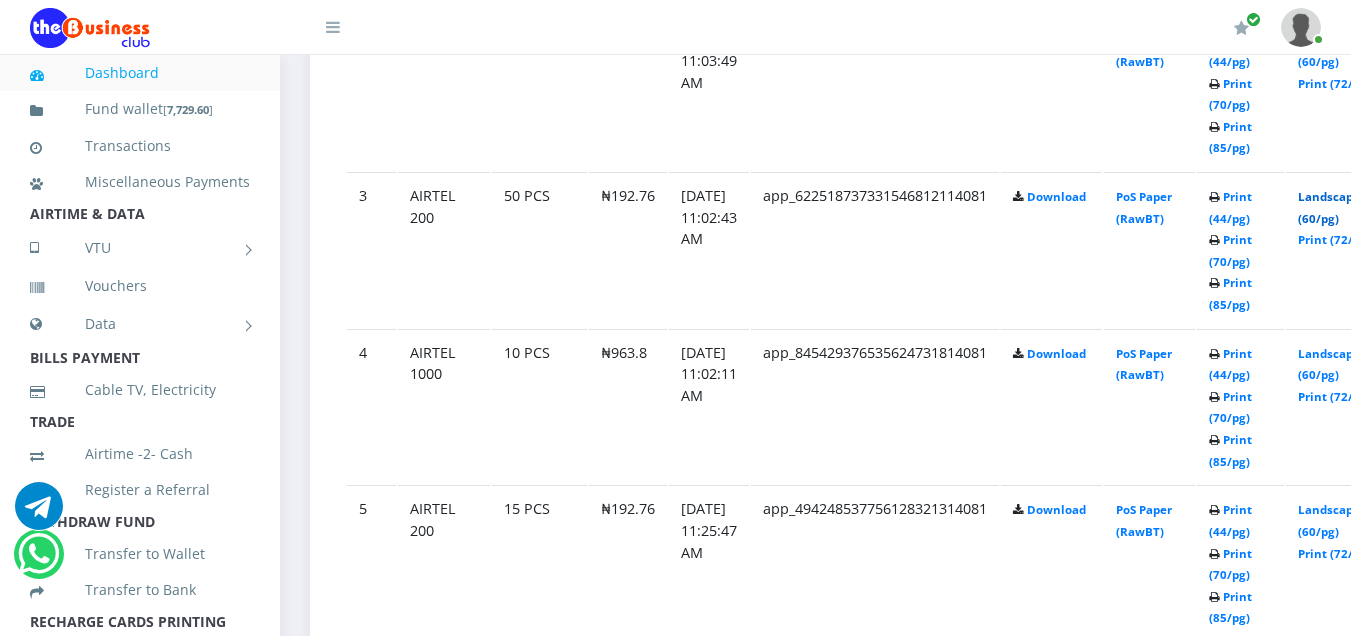 click on "Landscape (60/pg)" at bounding box center [1329, 207] 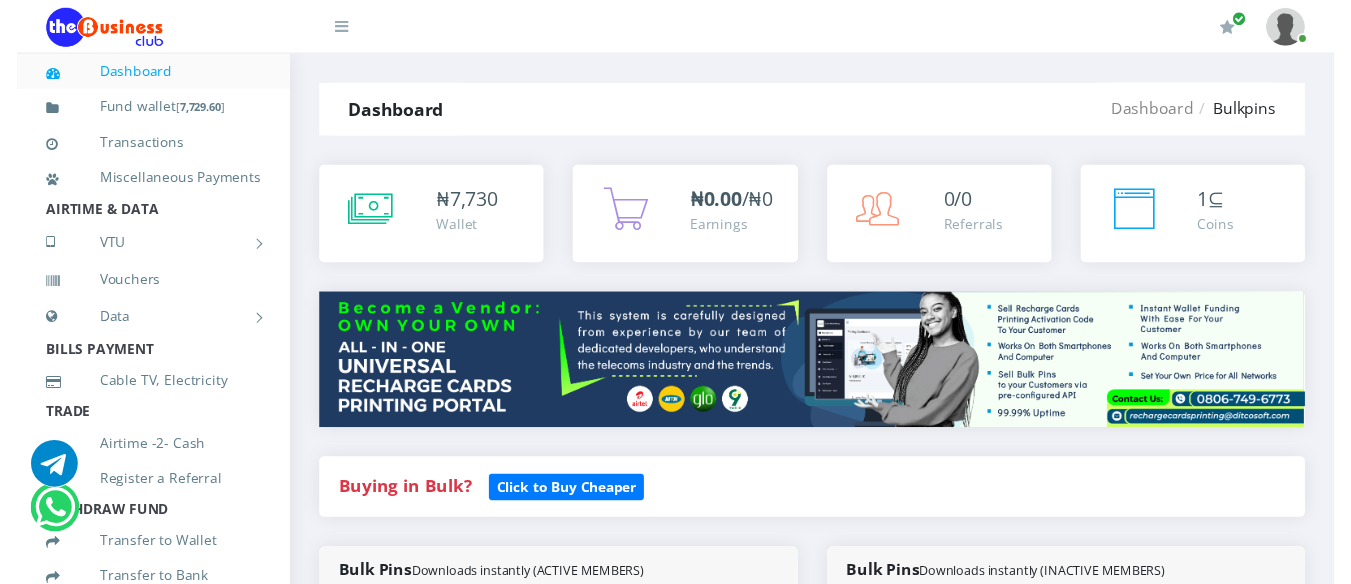 scroll, scrollTop: 0, scrollLeft: 0, axis: both 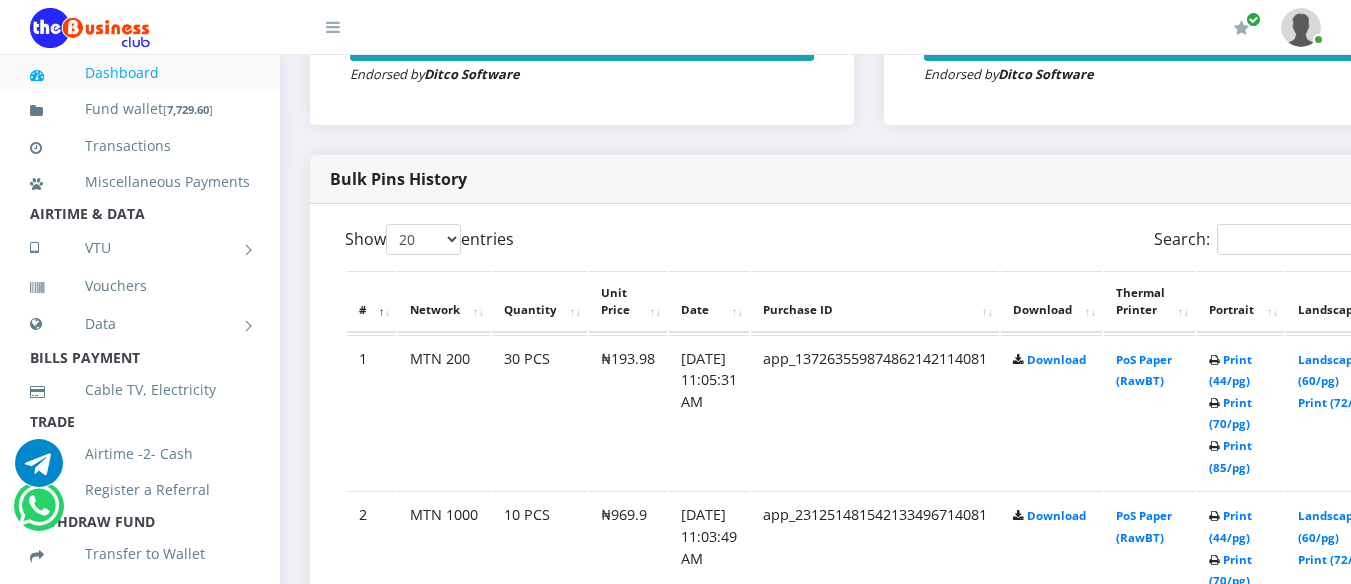 drag, startPoint x: 1357, startPoint y: 21, endPoint x: 1363, endPoint y: 127, distance: 106.16968 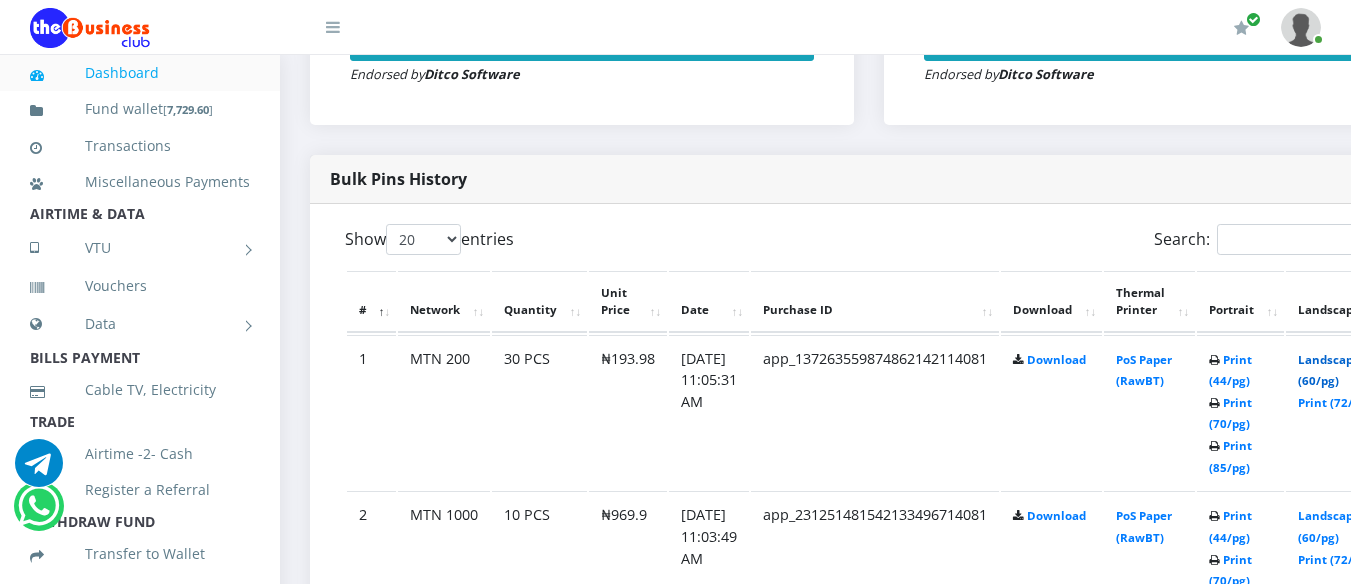 click on "Landscape (60/pg)" at bounding box center [1329, 370] 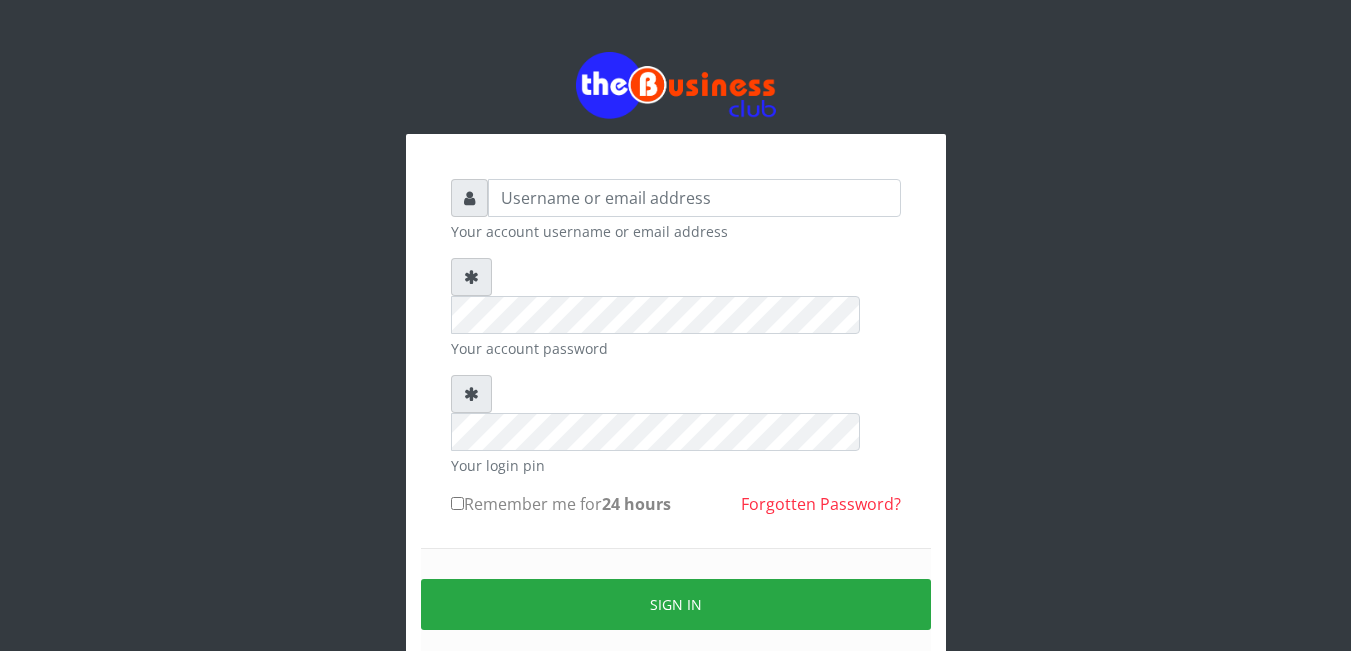 scroll, scrollTop: 0, scrollLeft: 0, axis: both 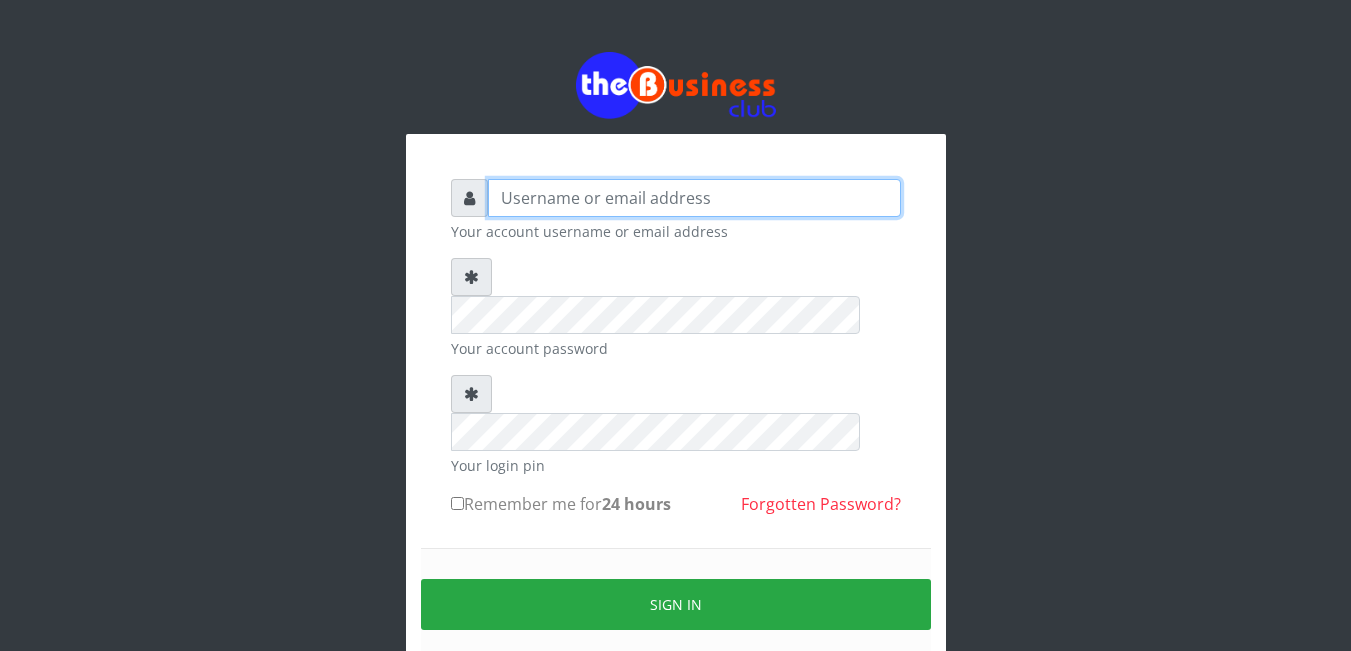 type on "[EMAIL_ADDRESS][DOMAIN_NAME]" 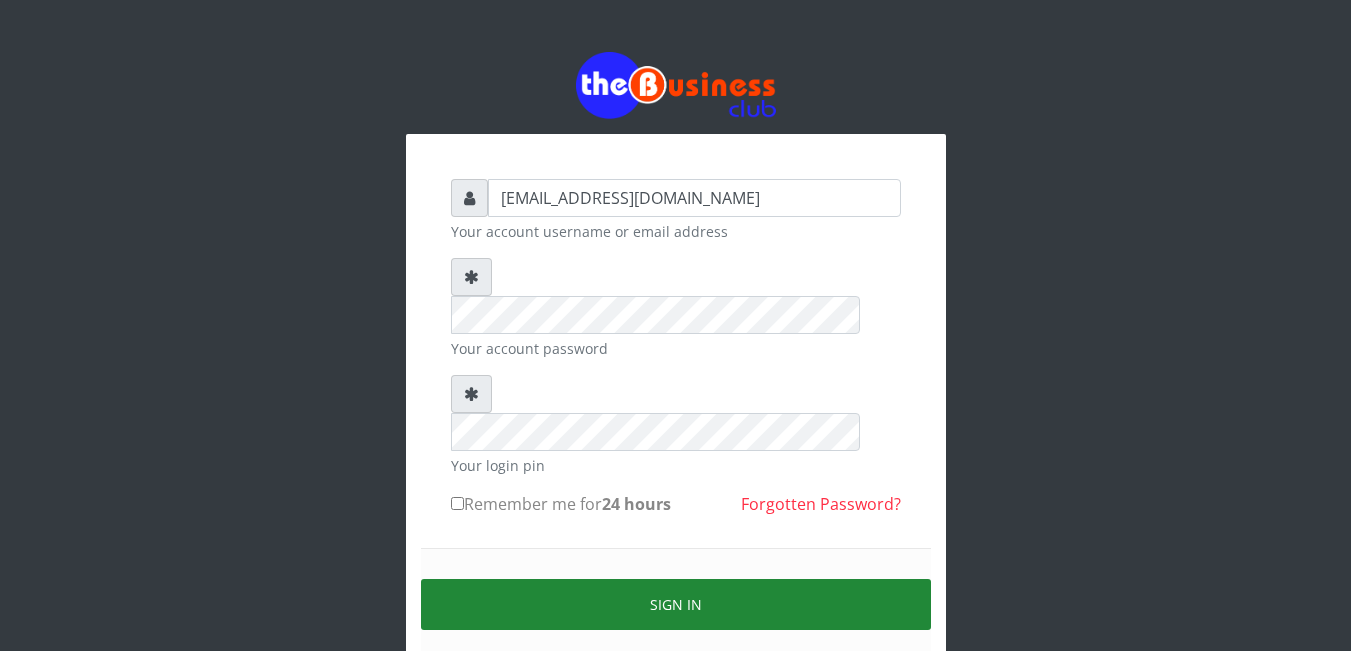 click on "Sign in" at bounding box center (676, 604) 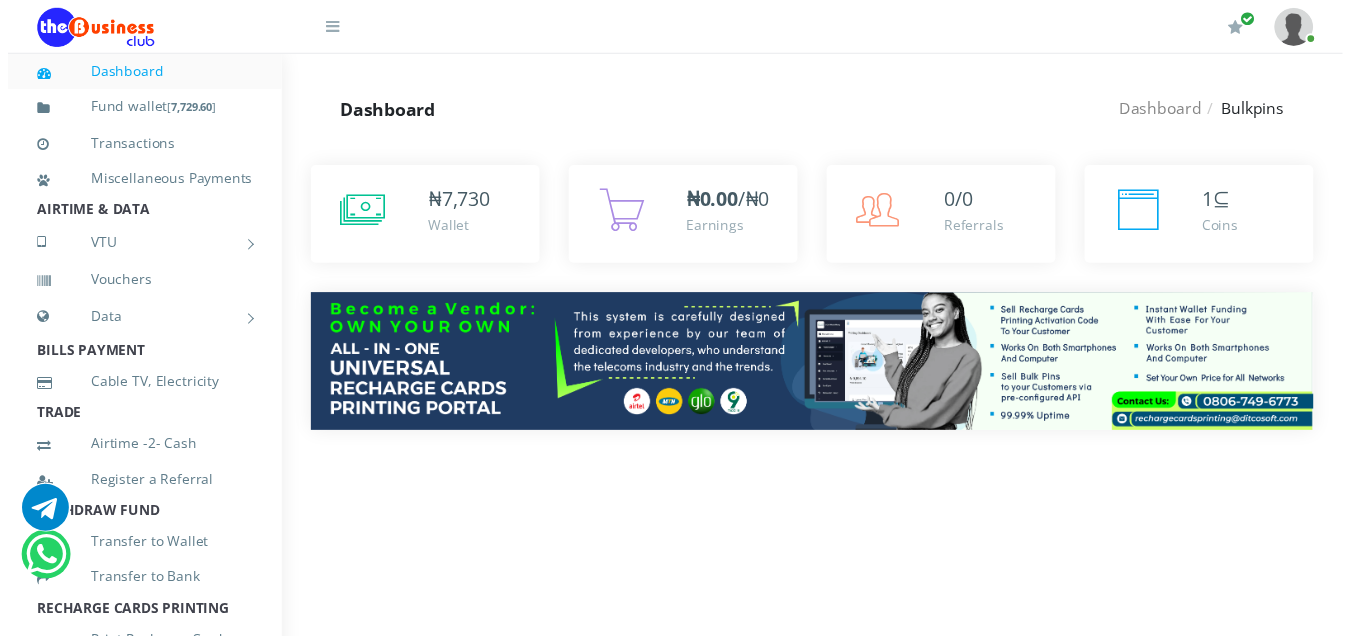 scroll, scrollTop: 0, scrollLeft: 0, axis: both 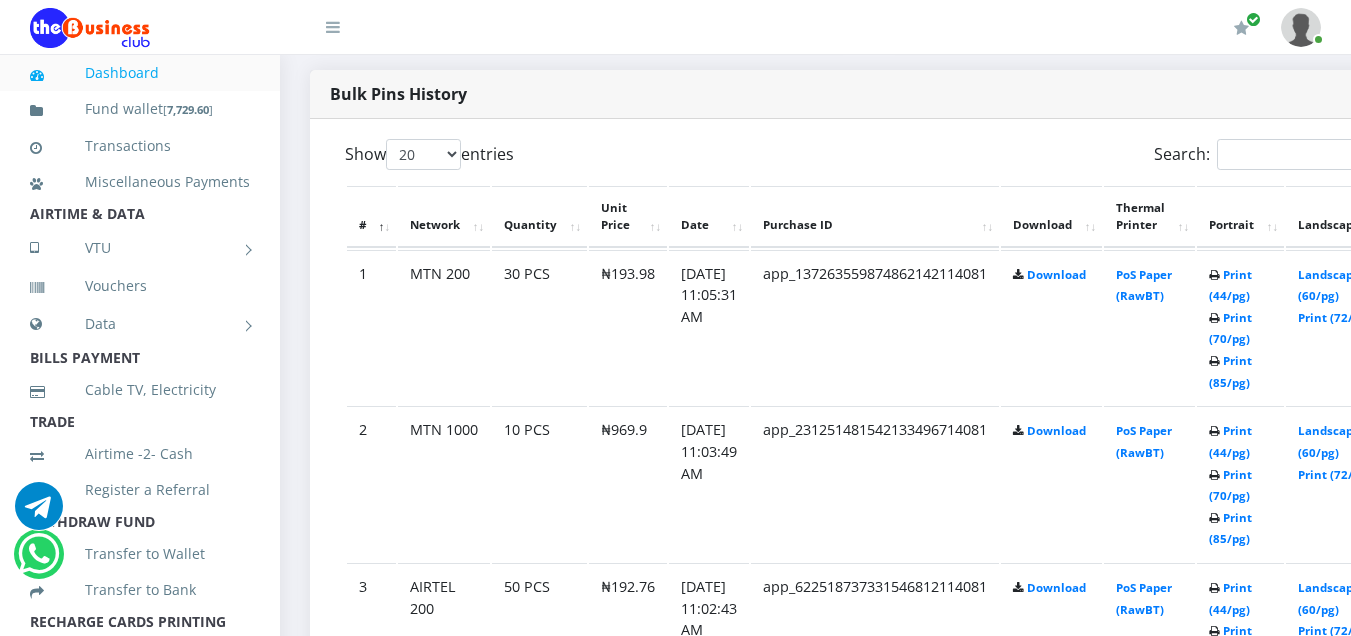 drag, startPoint x: 1357, startPoint y: 22, endPoint x: 1357, endPoint y: 149, distance: 127 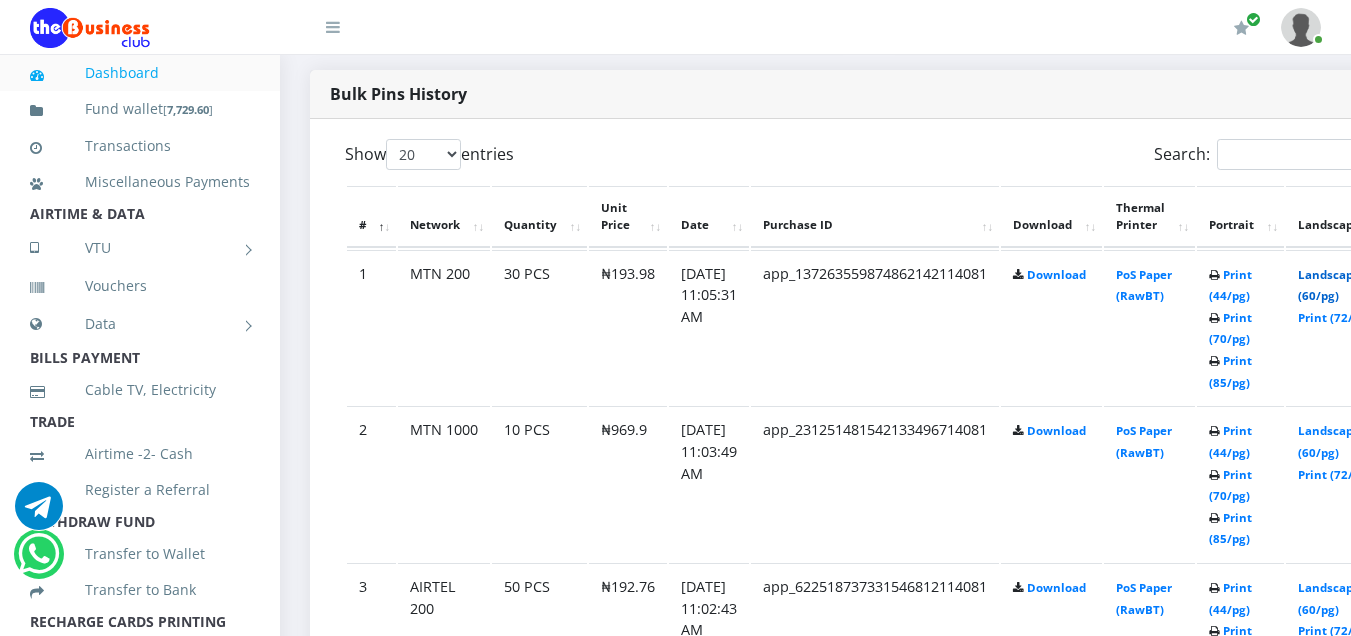click on "Landscape (60/pg)" at bounding box center [1329, 285] 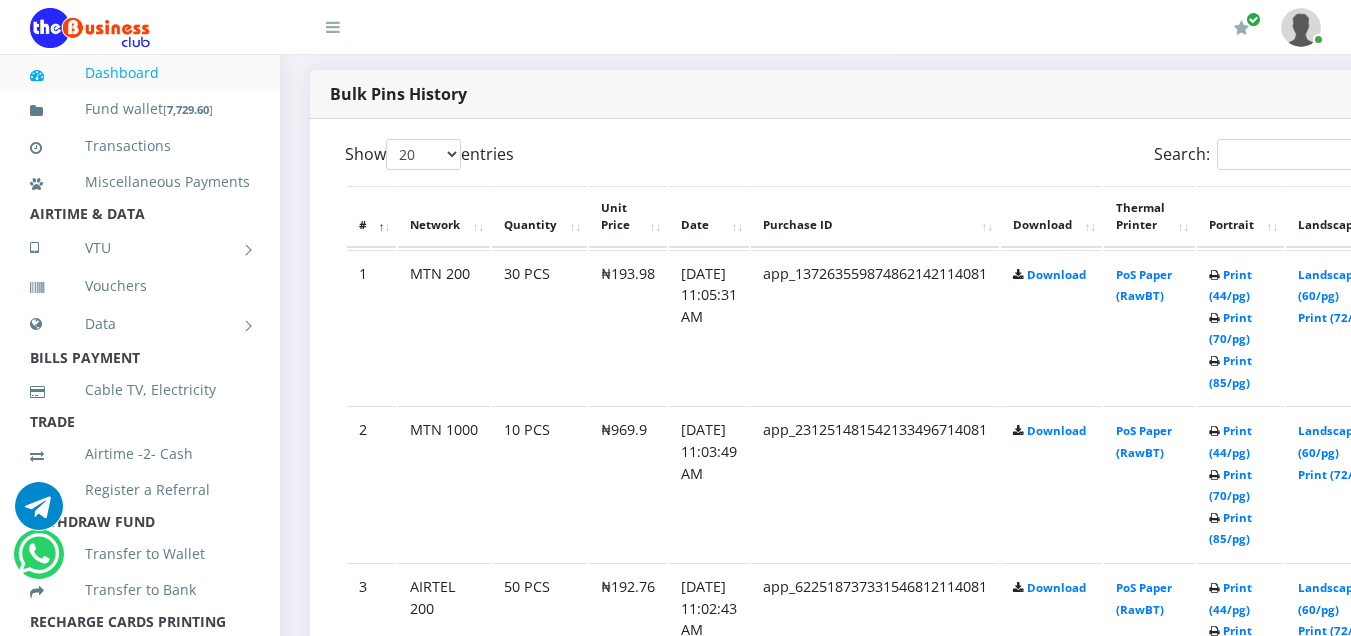 scroll, scrollTop: 0, scrollLeft: 0, axis: both 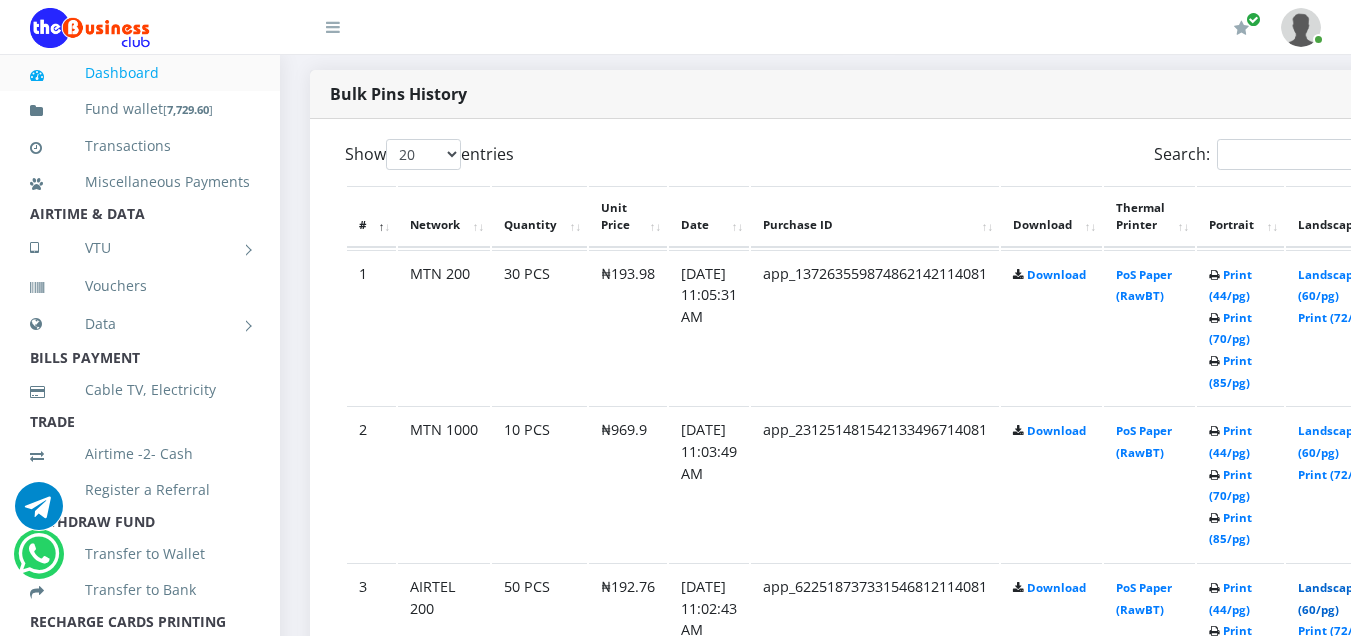 click on "Landscape (60/pg)" at bounding box center [1329, 598] 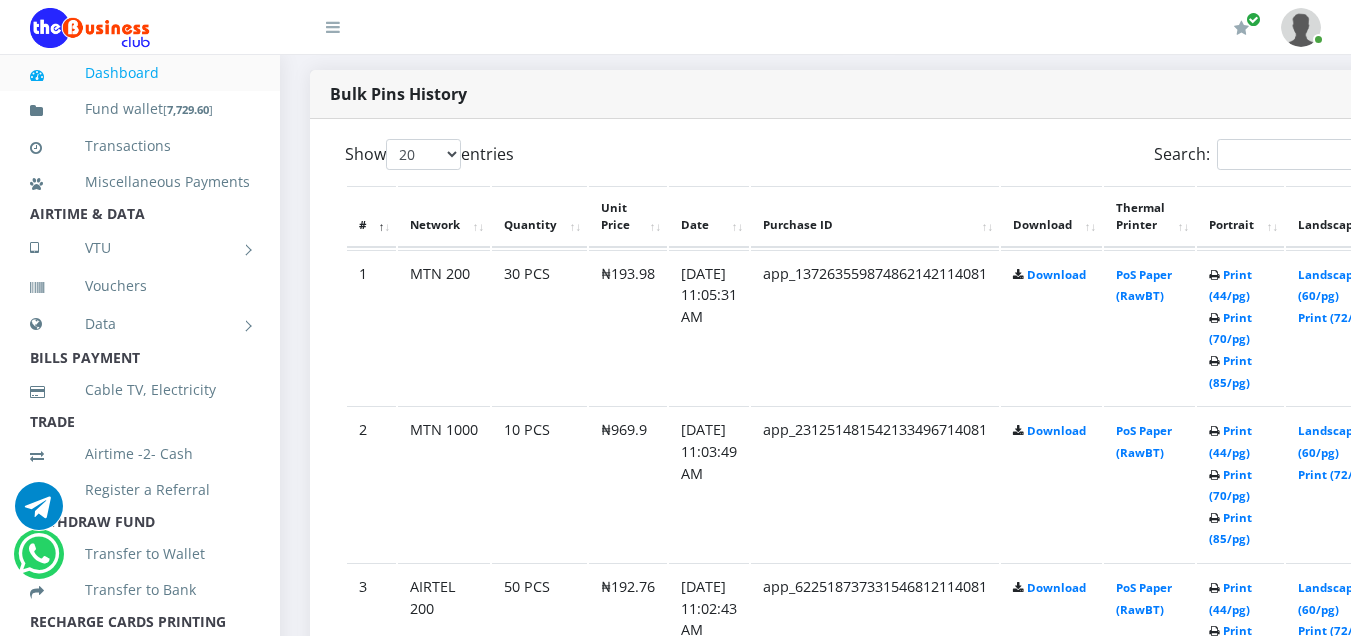 scroll, scrollTop: 0, scrollLeft: 0, axis: both 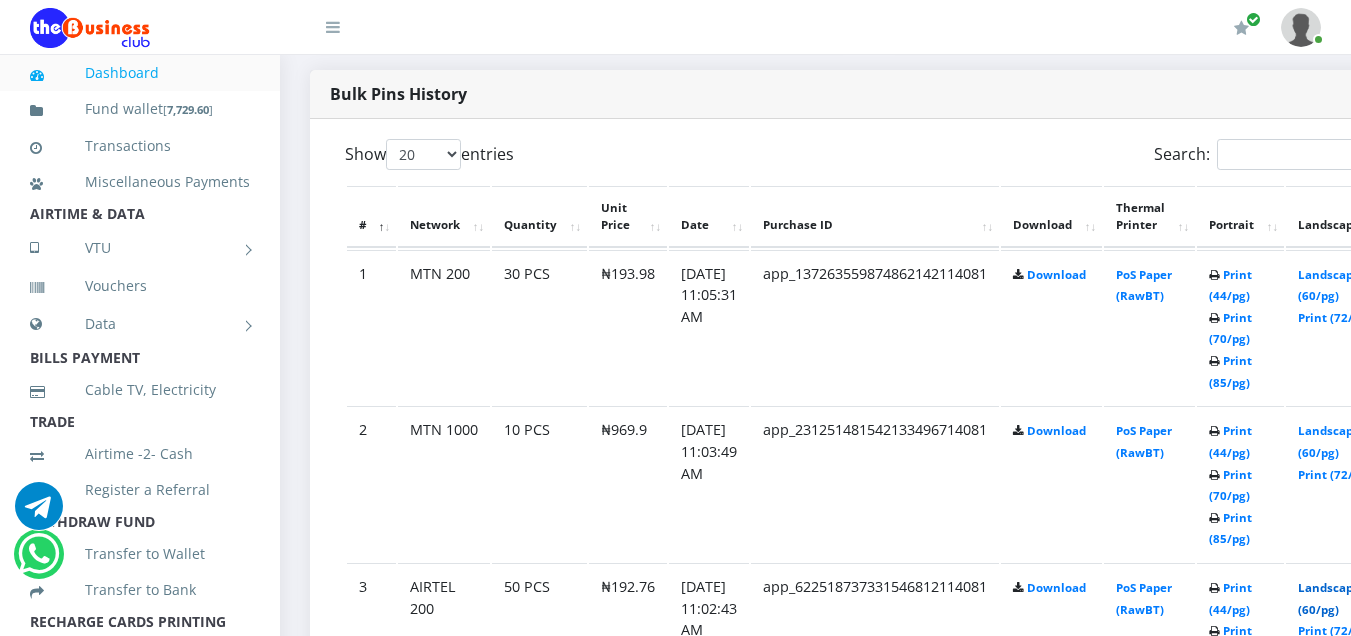 click on "Landscape (60/pg)" at bounding box center [1329, 598] 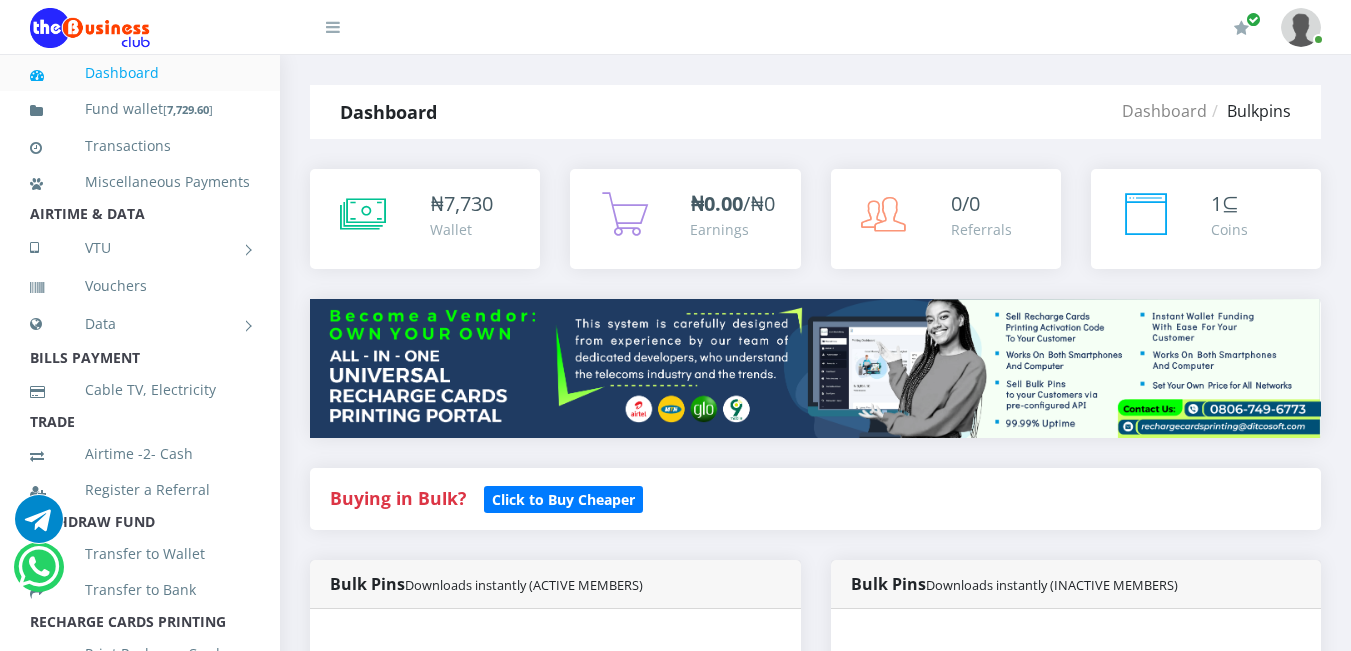scroll, scrollTop: 0, scrollLeft: 0, axis: both 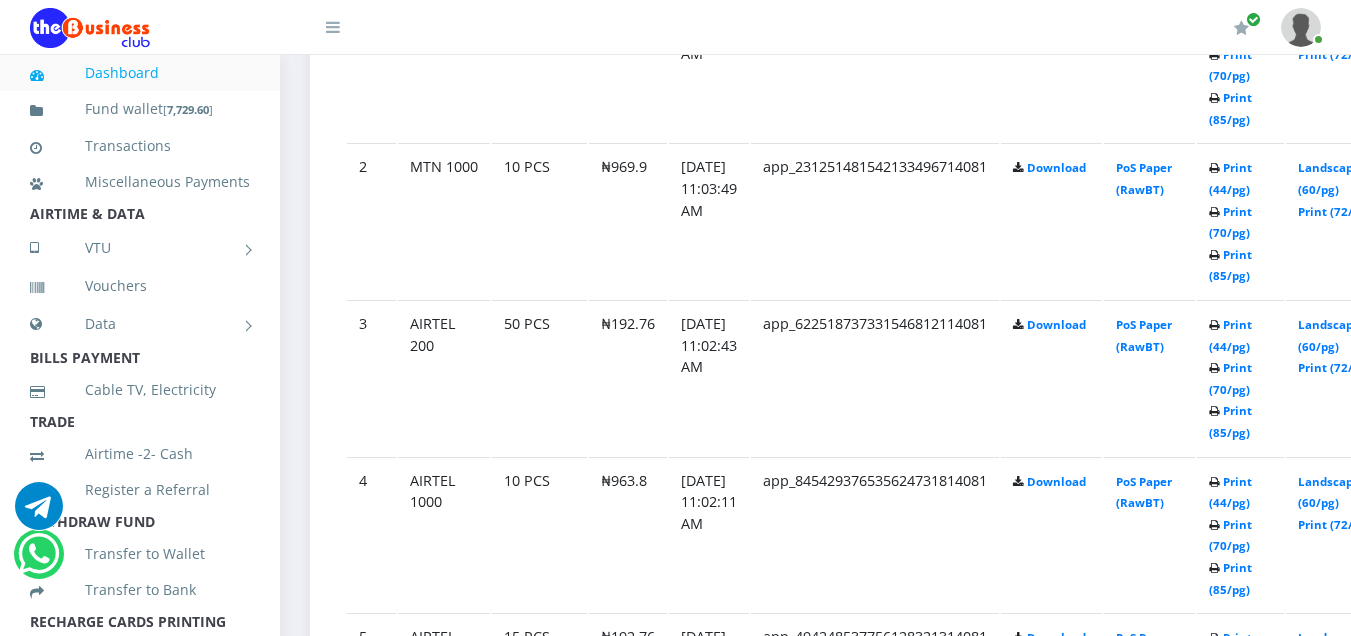click on "Dashboard
Fund wallet  [ 7,729.60 ]
Transactions
Miscellaneous Payments
AIRTIME & DATA
[GEOGRAPHIC_DATA]
Nigerian VTU
International VTU
Vouchers
Data
Shared Data
Data Bundle
TRADE" at bounding box center [675, 1090] 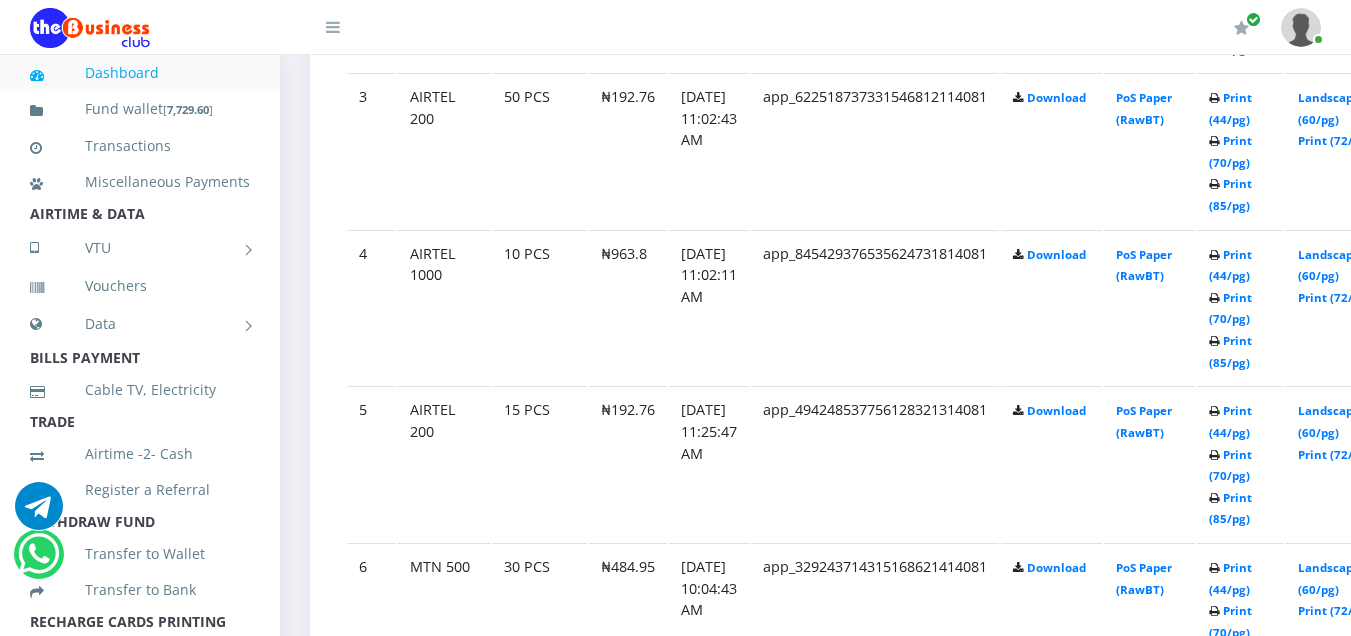 scroll, scrollTop: 1491, scrollLeft: 0, axis: vertical 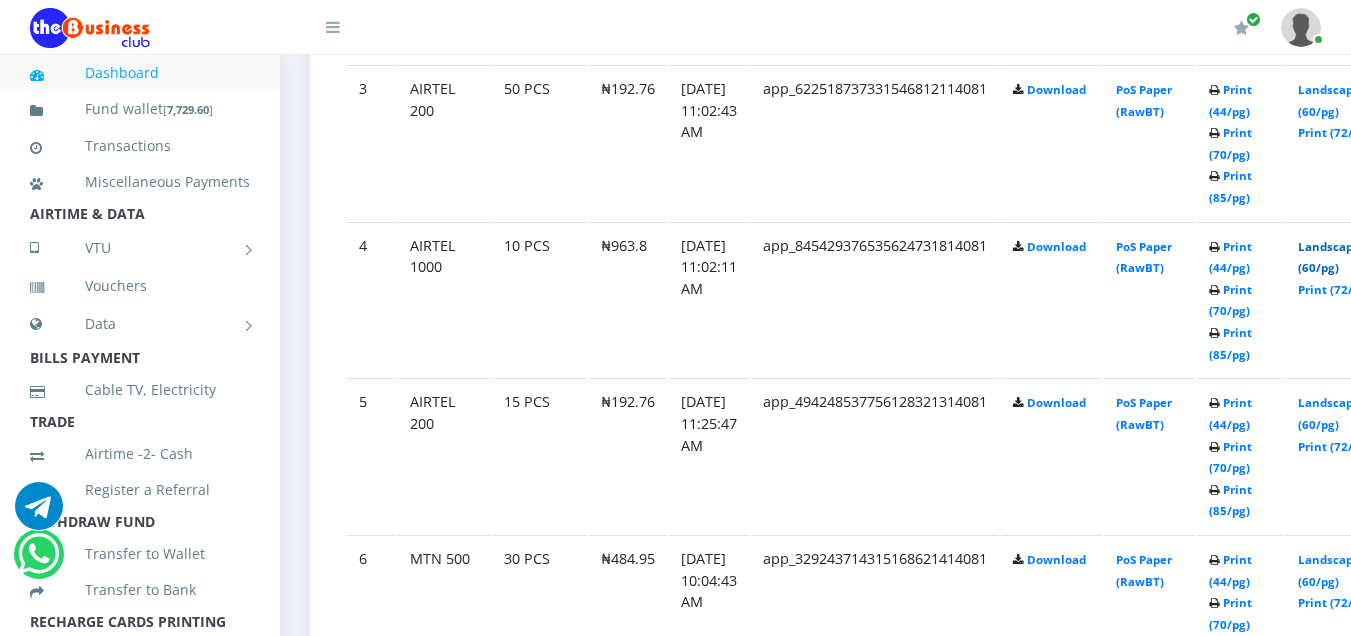 click on "Landscape (60/pg)" at bounding box center (1329, 257) 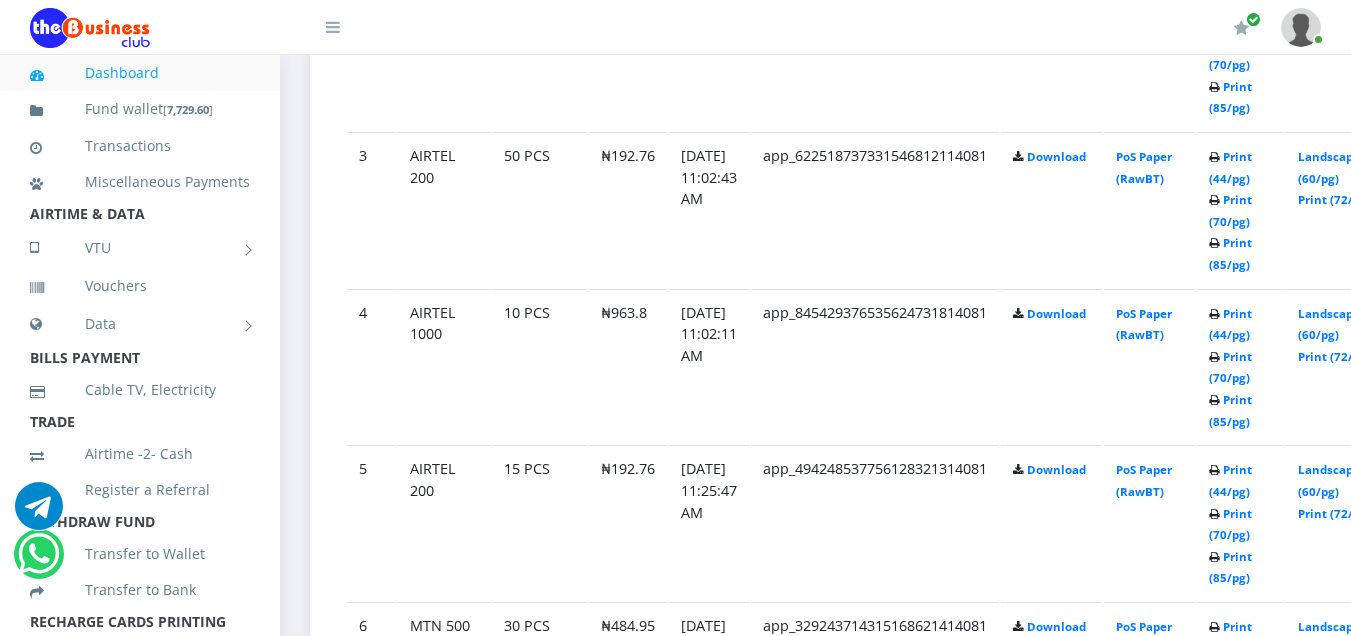 scroll, scrollTop: 1491, scrollLeft: 0, axis: vertical 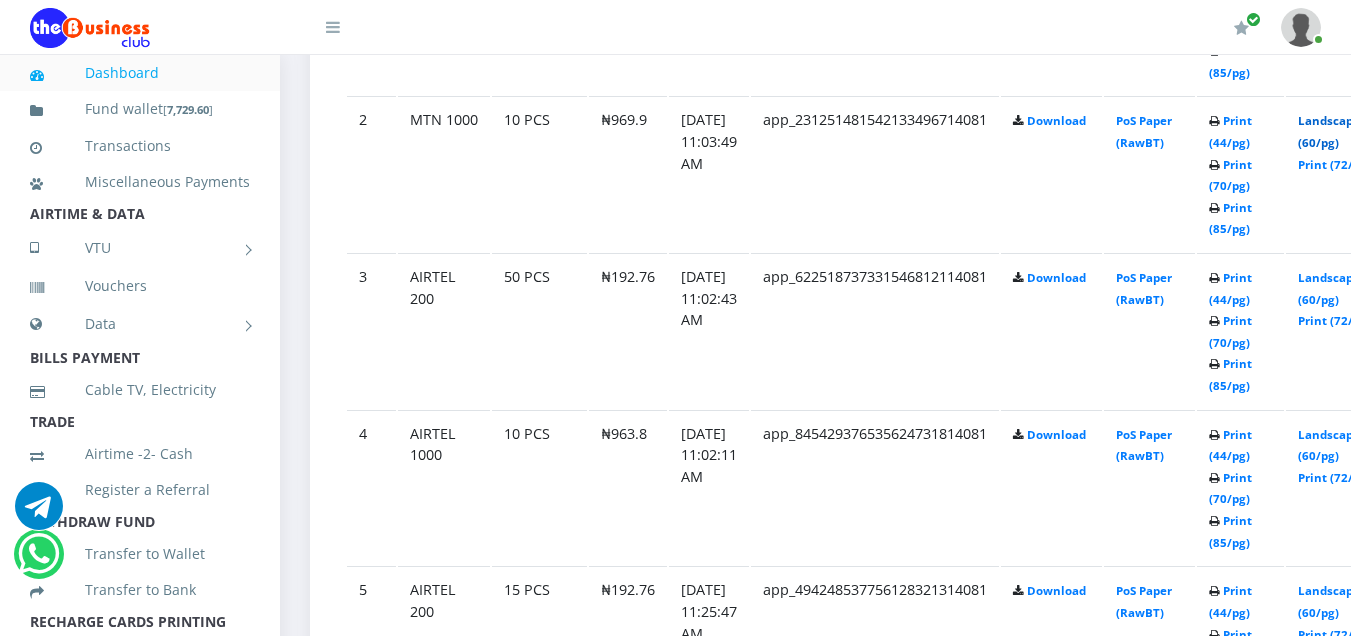 click on "Landscape (60/pg)" at bounding box center [1329, 131] 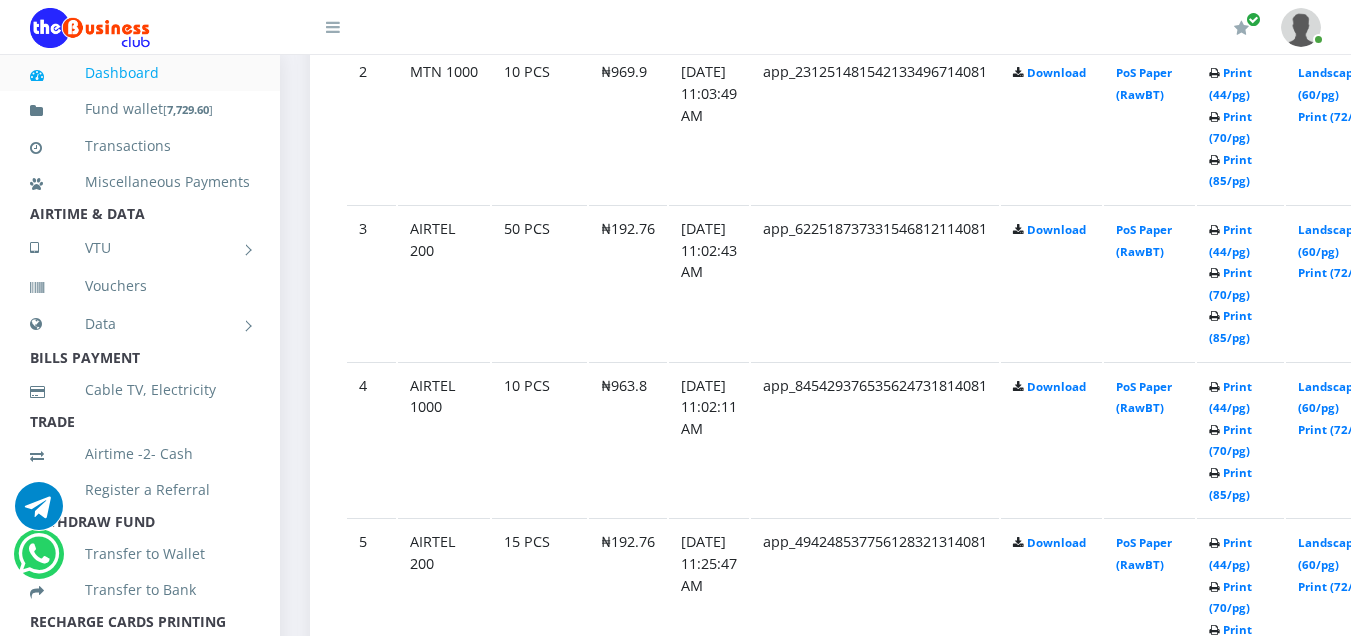 scroll, scrollTop: 0, scrollLeft: 0, axis: both 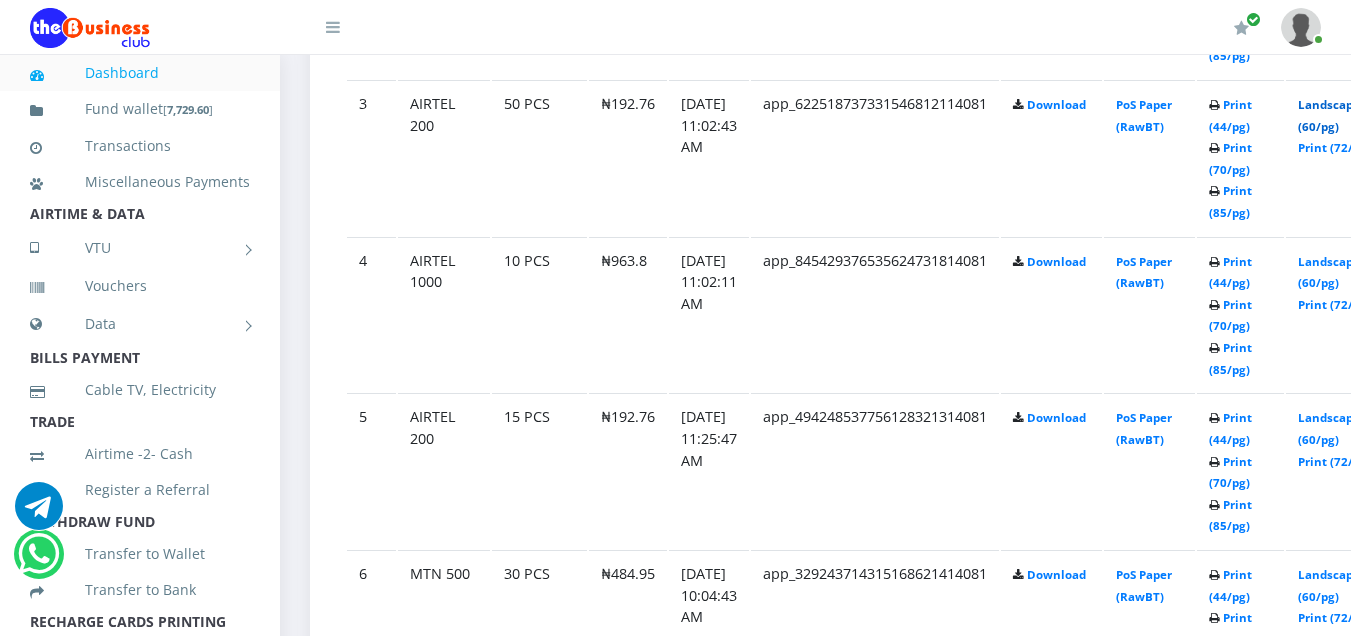 click on "Landscape (60/pg)" at bounding box center (1329, 115) 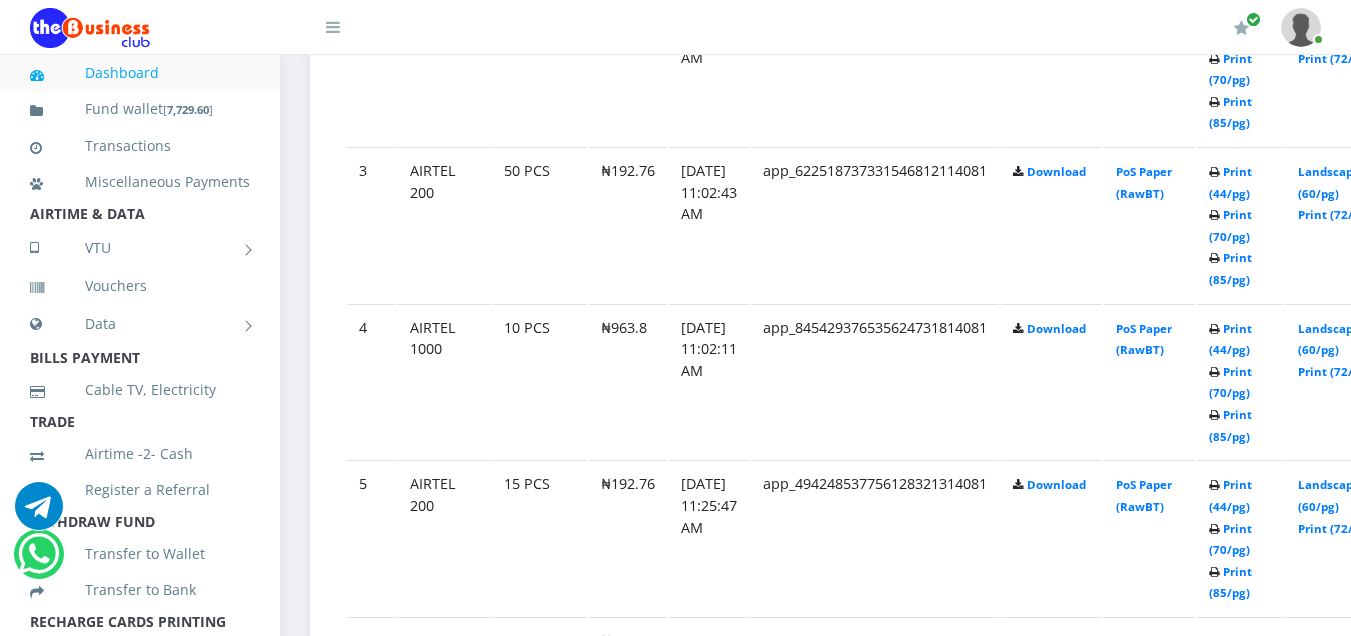 scroll, scrollTop: 0, scrollLeft: 0, axis: both 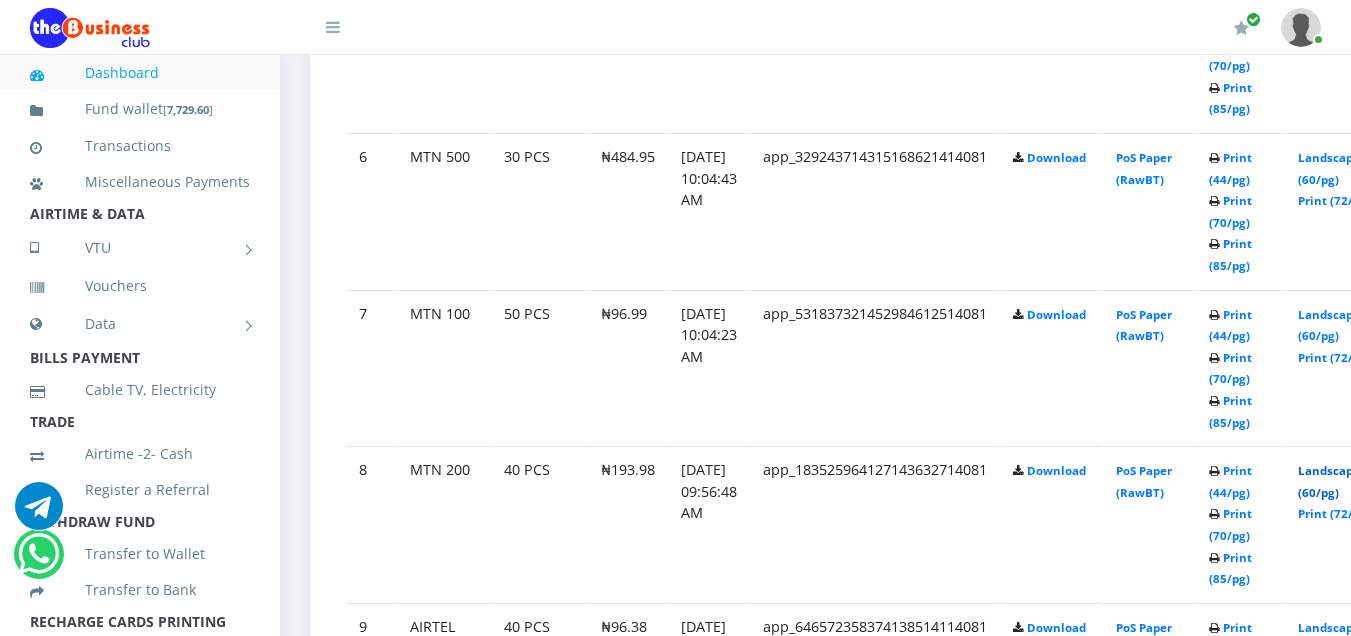click on "Landscape (60/pg)" at bounding box center [1329, 481] 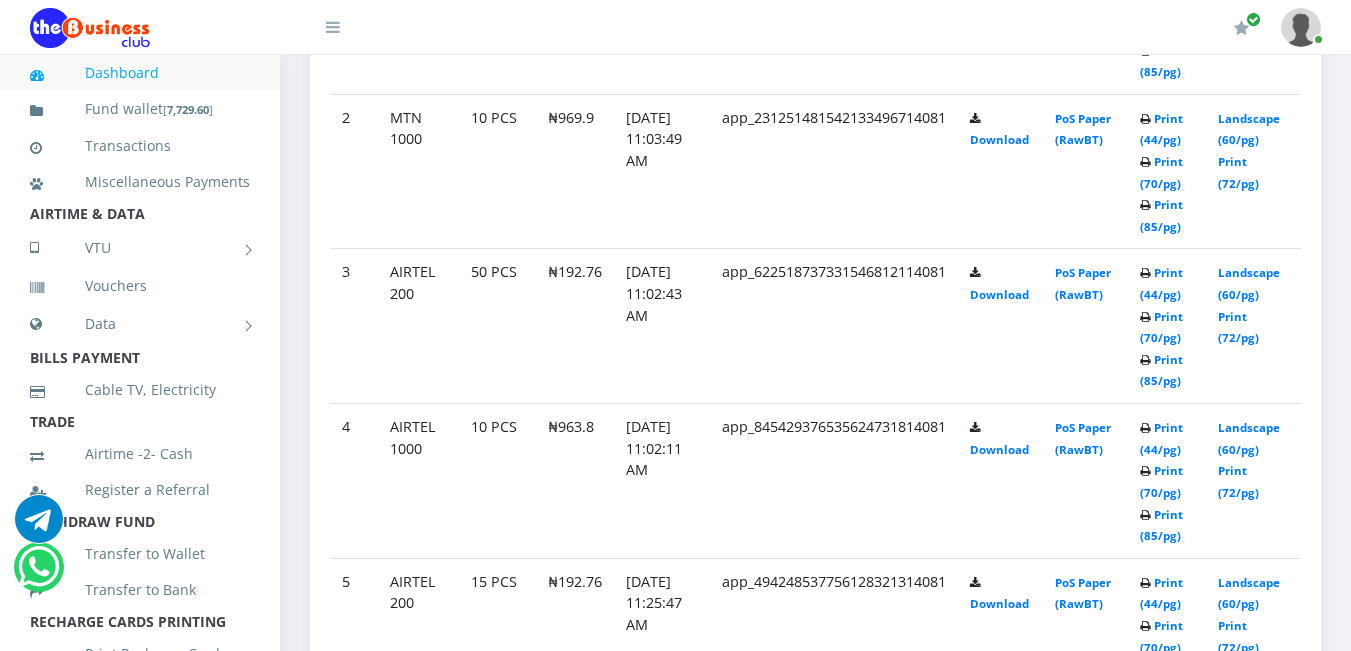 scroll, scrollTop: 1405, scrollLeft: 0, axis: vertical 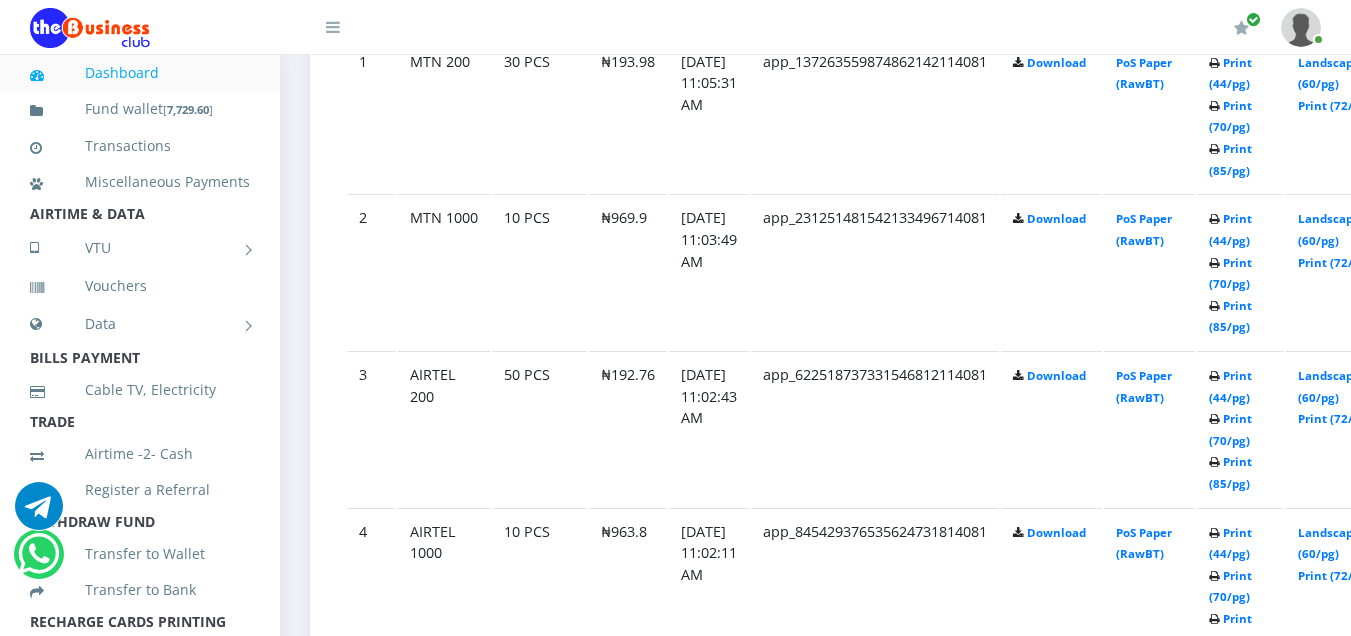 drag, startPoint x: 1356, startPoint y: 76, endPoint x: 1352, endPoint y: 63, distance: 13.601471 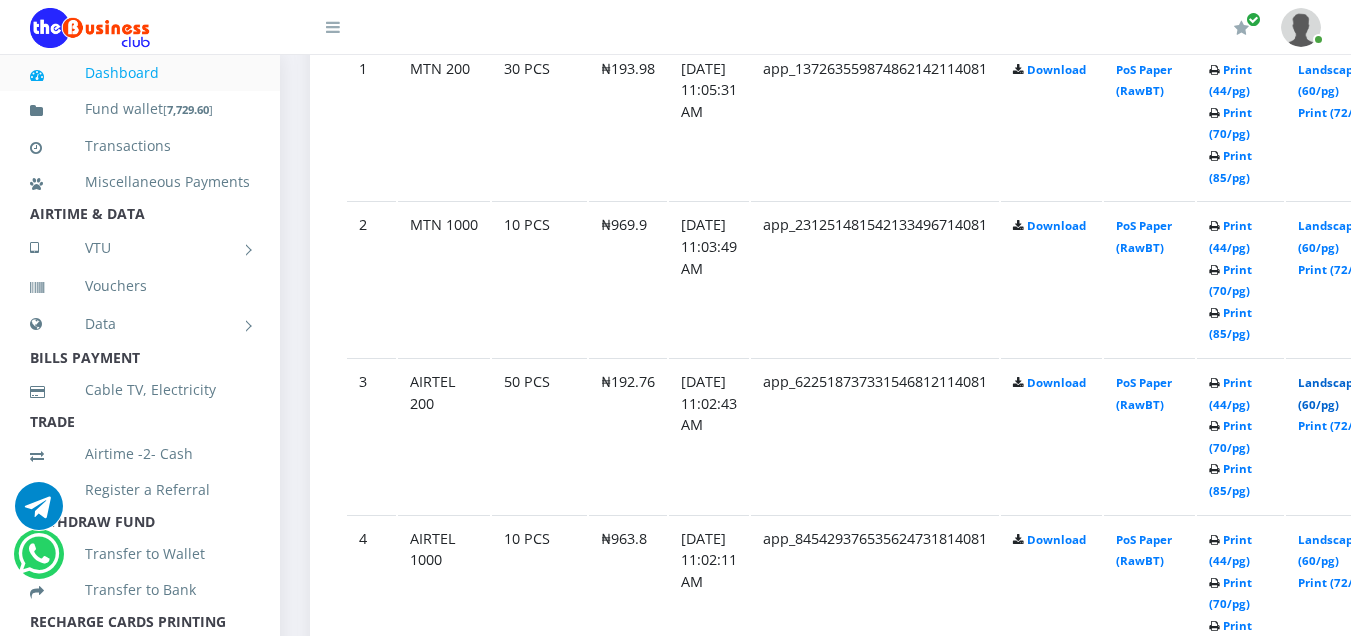 click on "Landscape (60/pg)" at bounding box center (1329, 393) 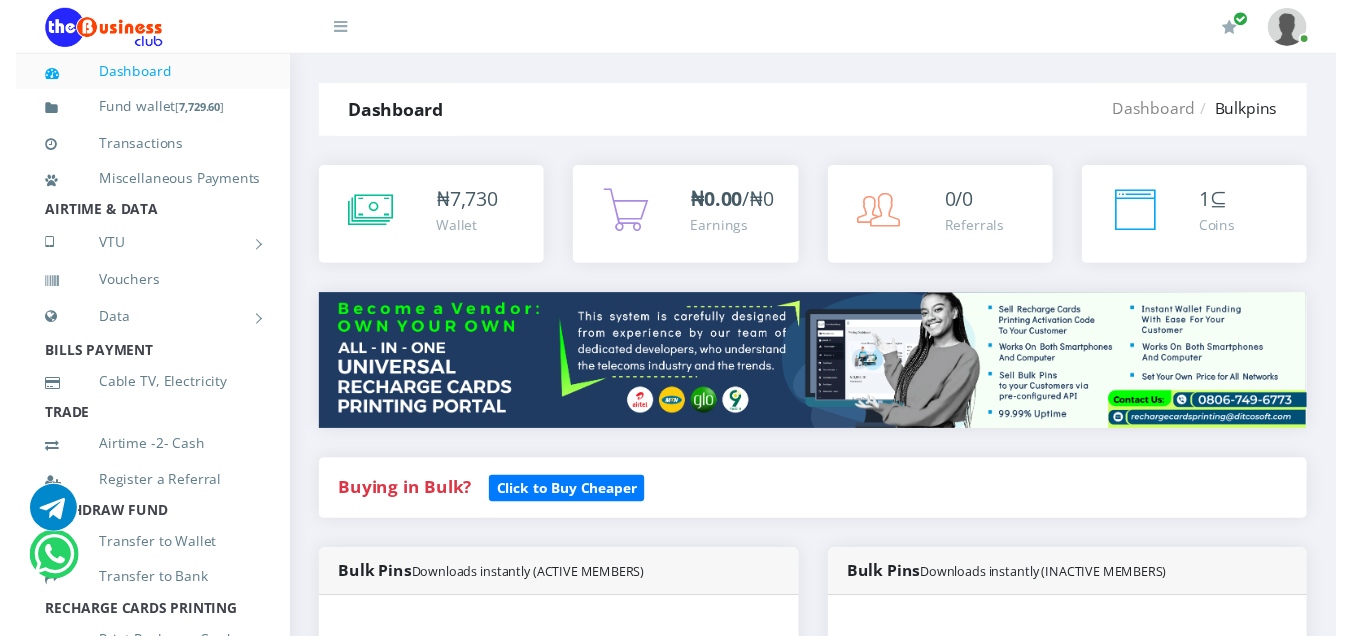 scroll, scrollTop: 0, scrollLeft: 0, axis: both 